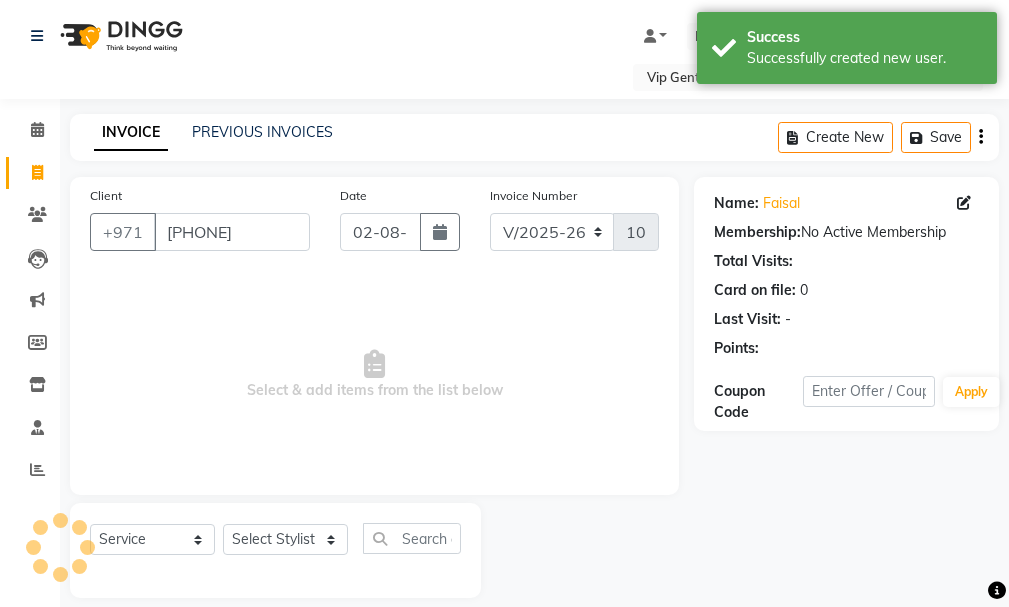 select on "8415" 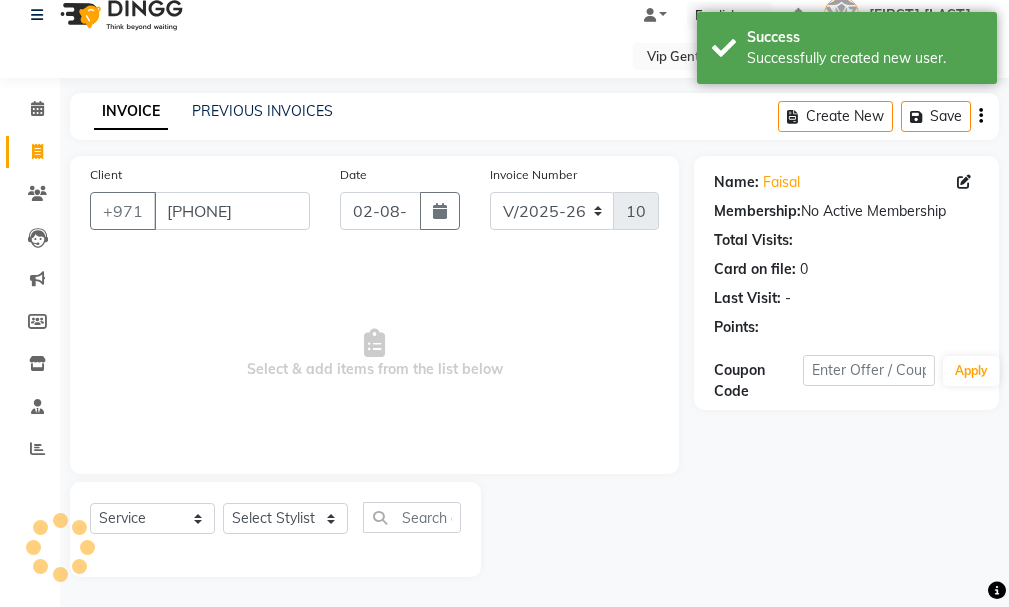 scroll, scrollTop: 0, scrollLeft: 0, axis: both 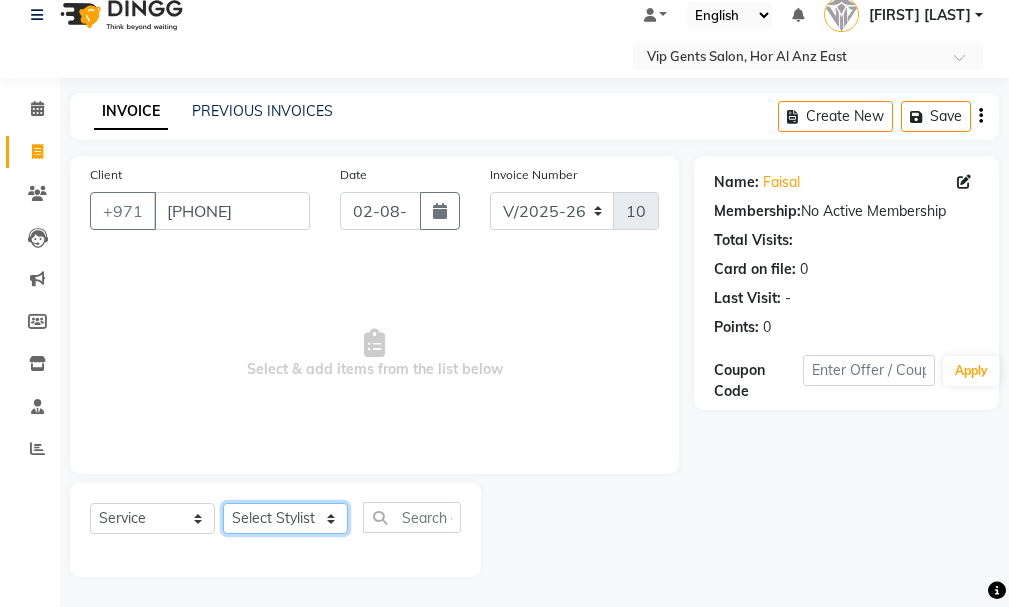 click on "Select Stylist [FIRST] [LAST] [FIRST] [LAST] [FIRST] [LAST] [FIRST] [LAST] [FIRST] [LAST] [FIRST] [LAST] [FIRST] [LAST] [FIRST] [LAST] [FIRST] [LAST] [FIRST] [LAST] [FIRST] [LAST] [FIRST]  [LAST] crafting BEARD CRAFTING  MEN'S HAIRCUT + BEARD CRAFTING" 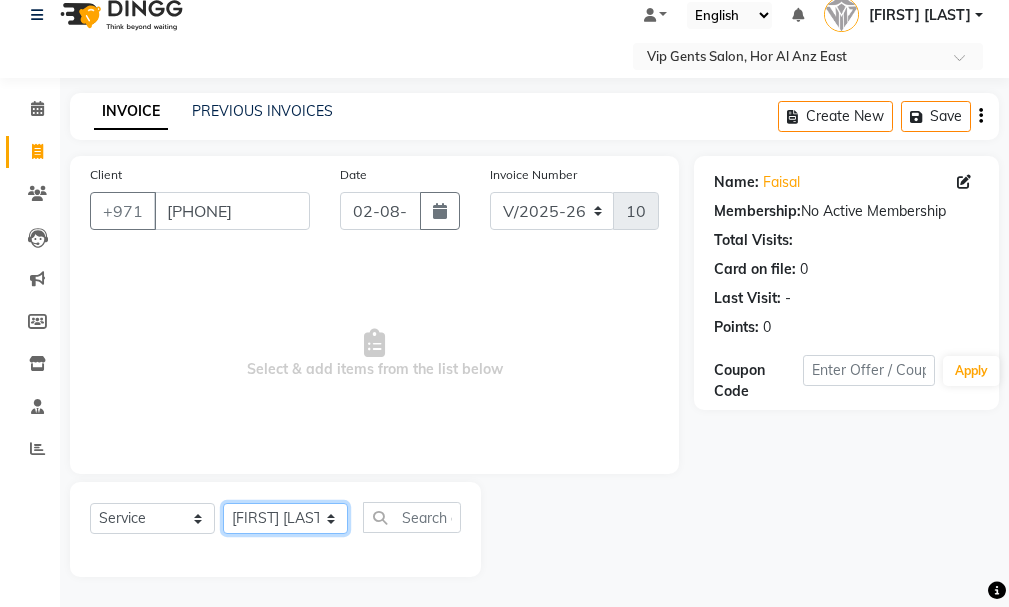 click on "Select Stylist [FIRST] [LAST] [FIRST] [LAST] [FIRST] [LAST] [FIRST] [LAST] [FIRST] [LAST] [FIRST] [LAST] [FIRST] [LAST] [FIRST] [LAST] [FIRST] [LAST] [FIRST] [LAST] [FIRST] [LAST] [FIRST]  [LAST] crafting BEARD CRAFTING  MEN'S HAIRCUT + BEARD CRAFTING" 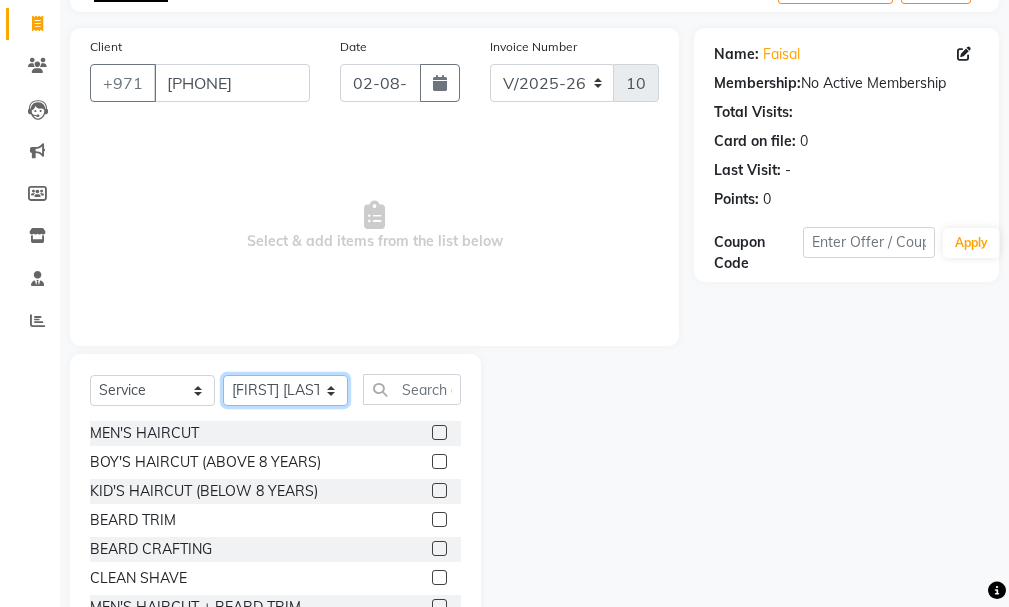 scroll, scrollTop: 221, scrollLeft: 0, axis: vertical 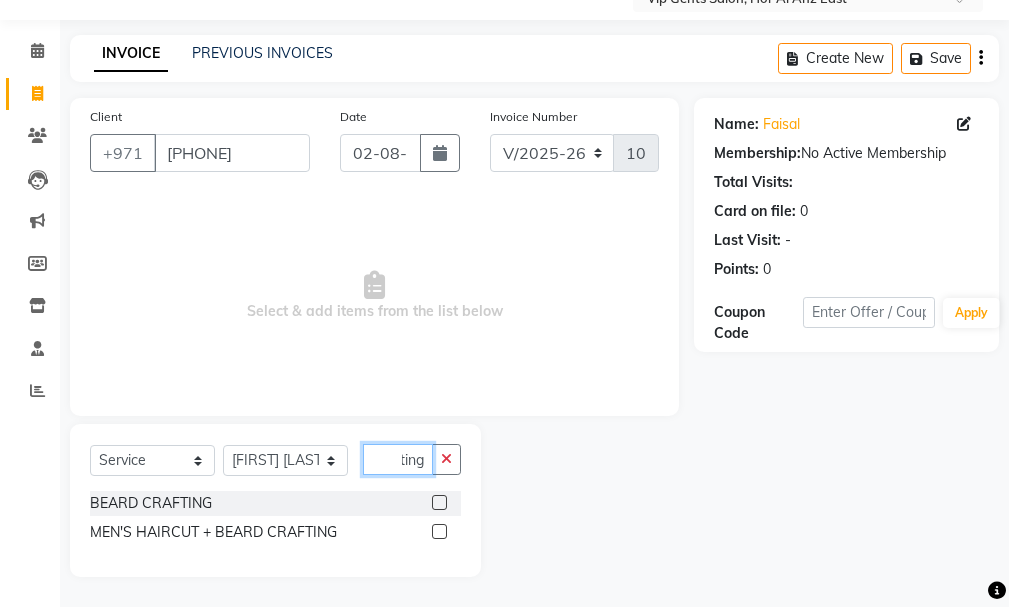 drag, startPoint x: 406, startPoint y: 324, endPoint x: 437, endPoint y: 522, distance: 200.41208 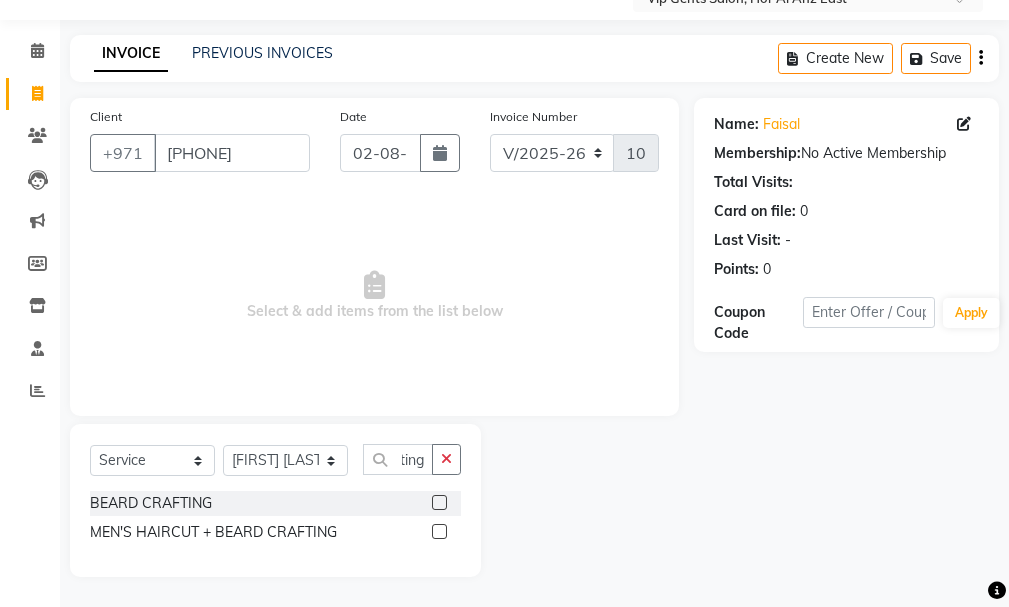click 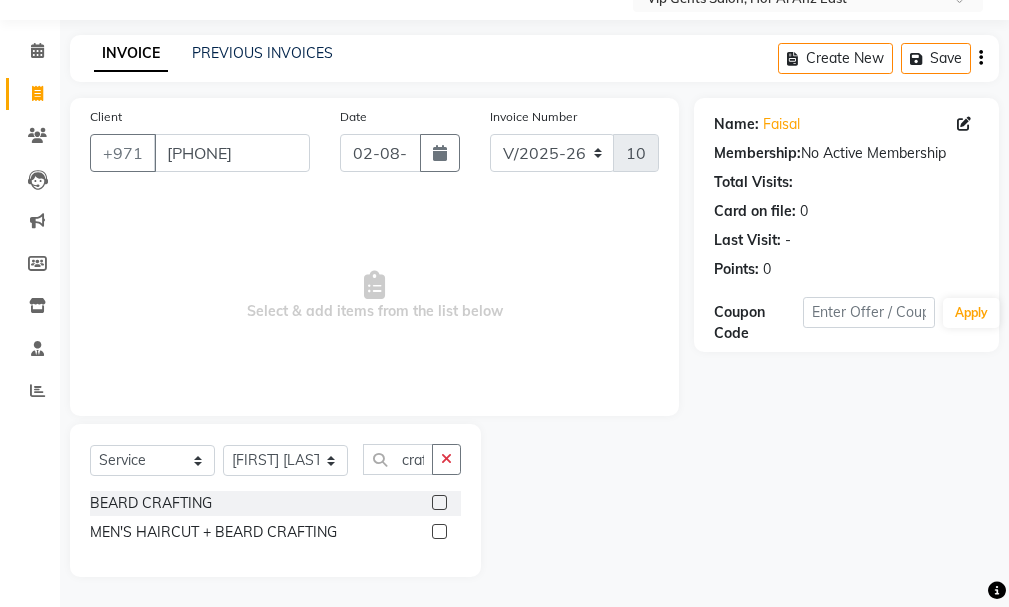 click 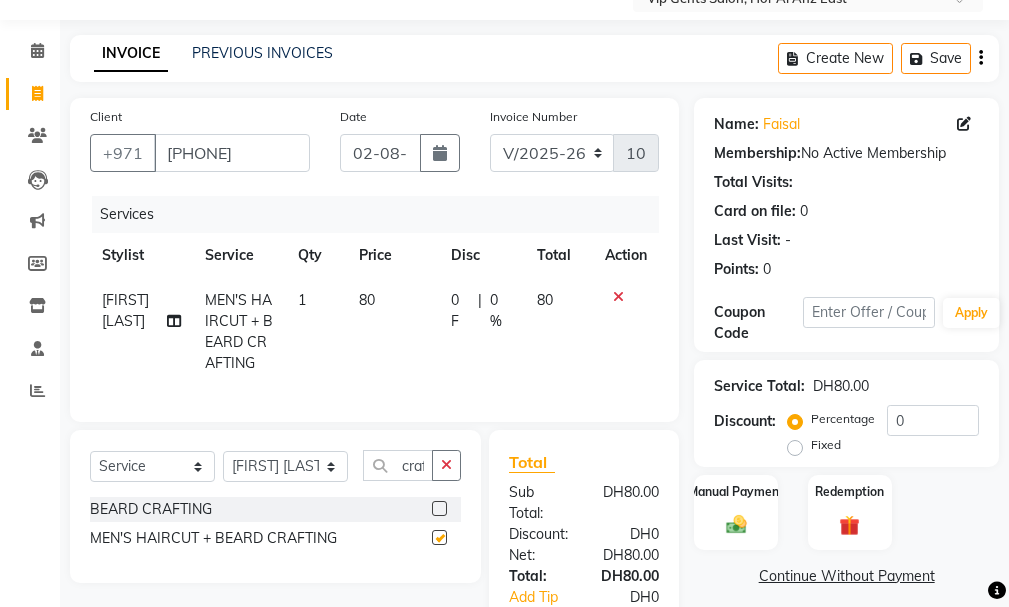 checkbox on "false" 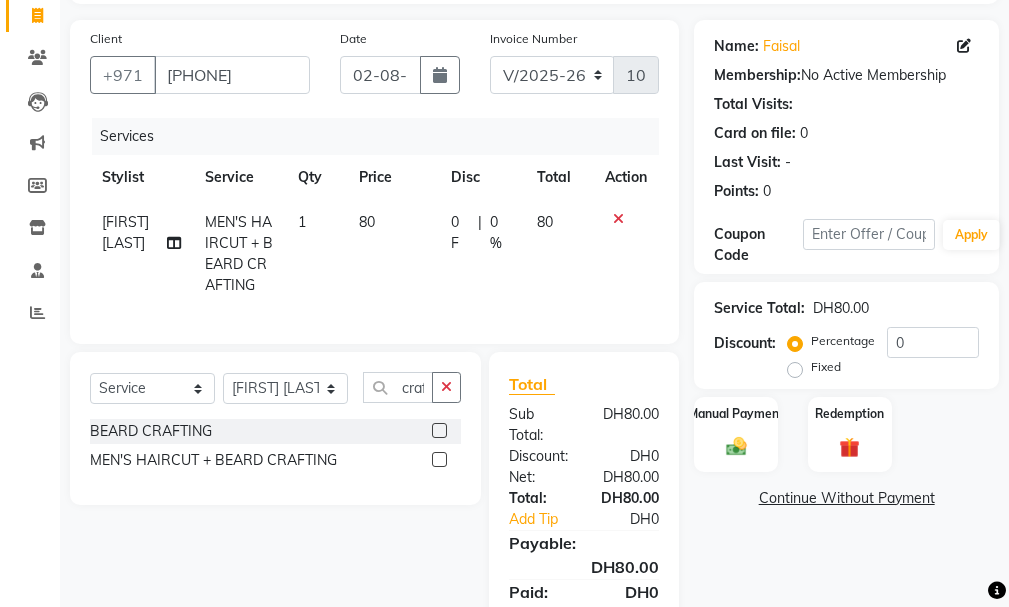 scroll, scrollTop: 265, scrollLeft: 0, axis: vertical 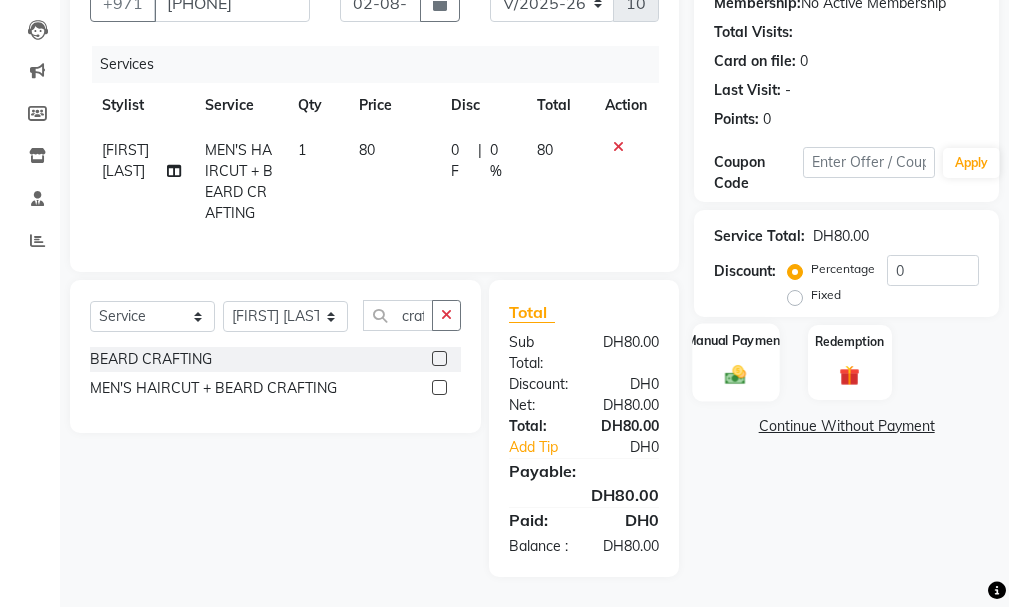 click on "Manual Payment" 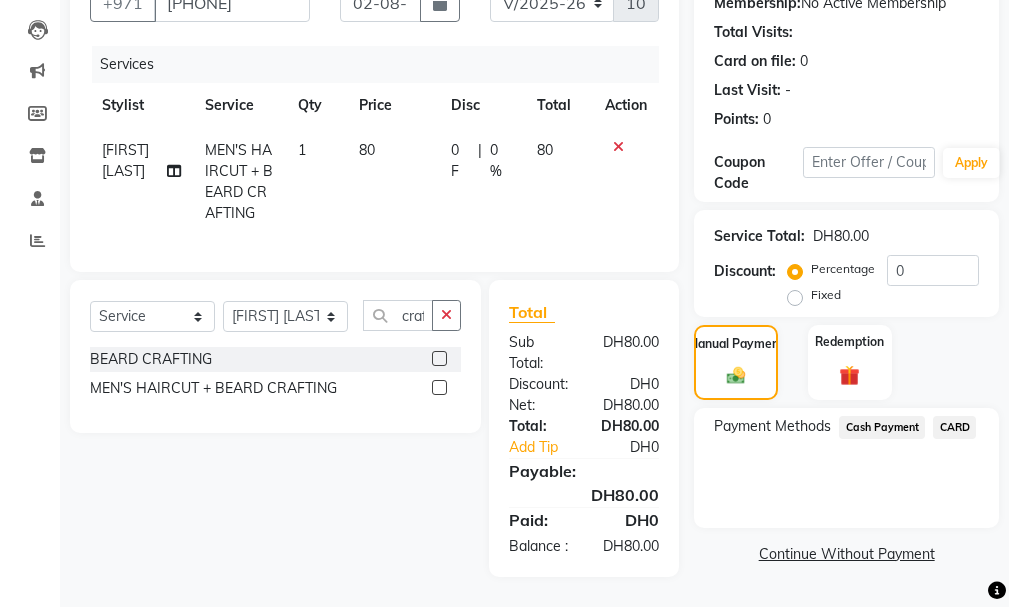 drag, startPoint x: 1001, startPoint y: 490, endPoint x: 1003, endPoint y: 626, distance: 136.01471 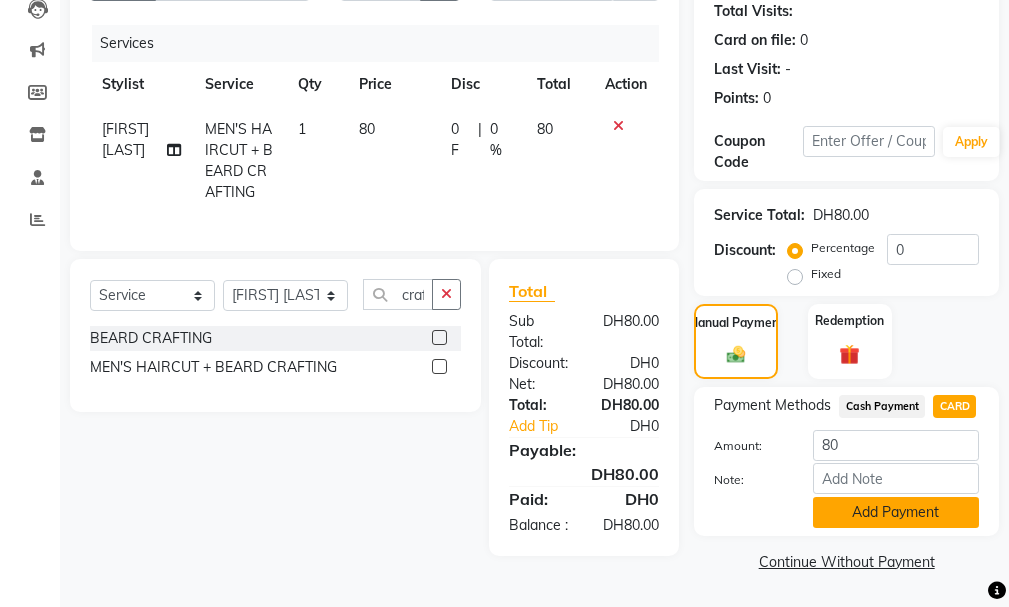 click on "Add Payment" 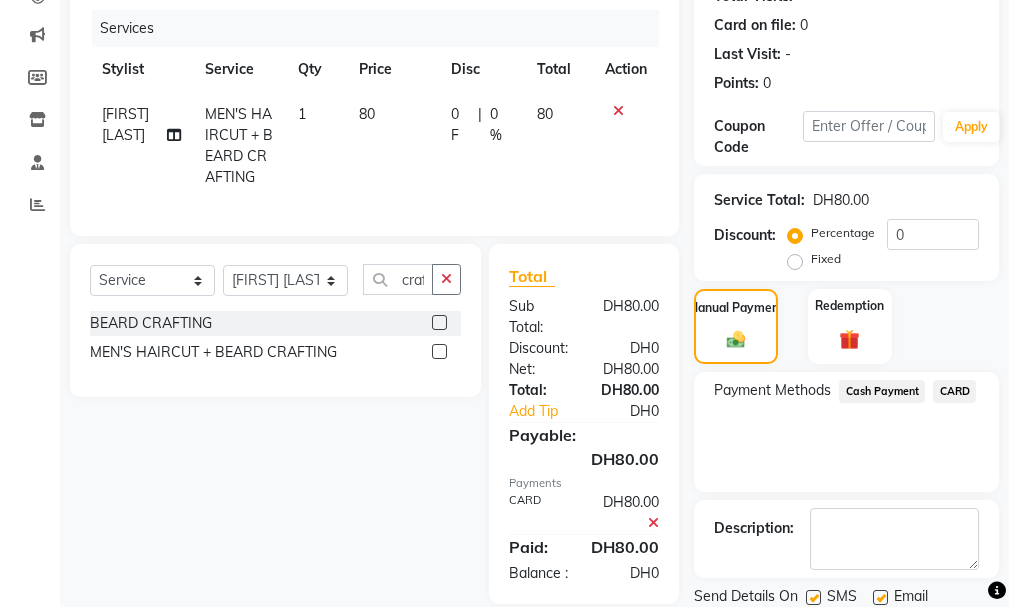 scroll, scrollTop: 334, scrollLeft: 0, axis: vertical 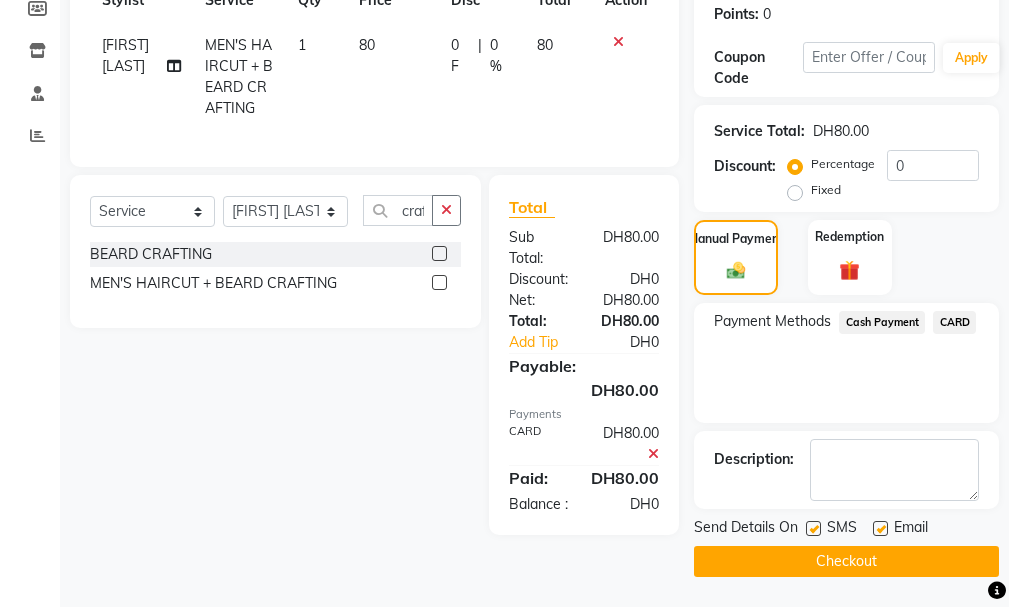 click on "Checkout" 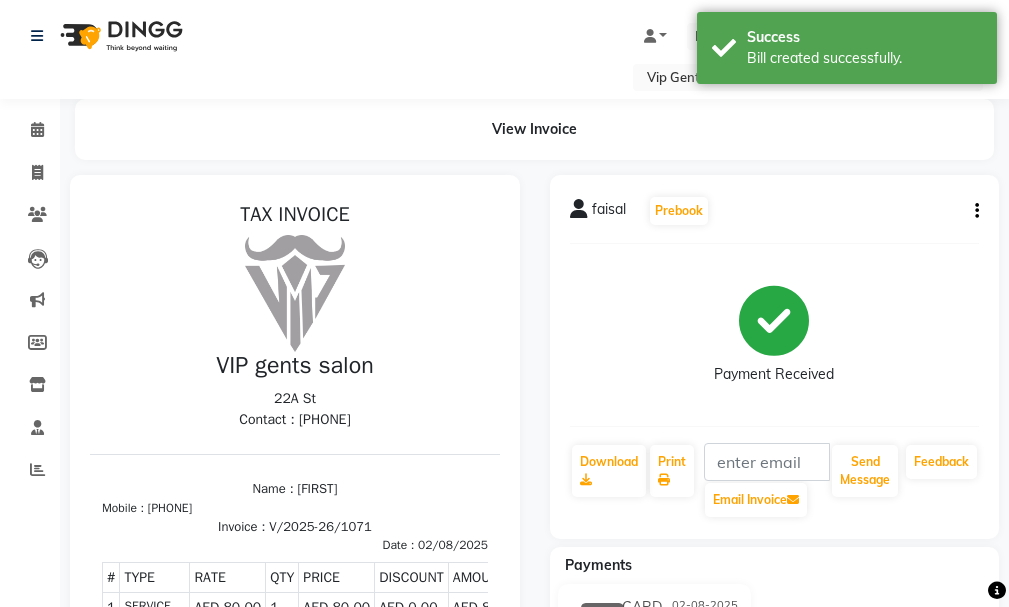 scroll, scrollTop: 0, scrollLeft: 0, axis: both 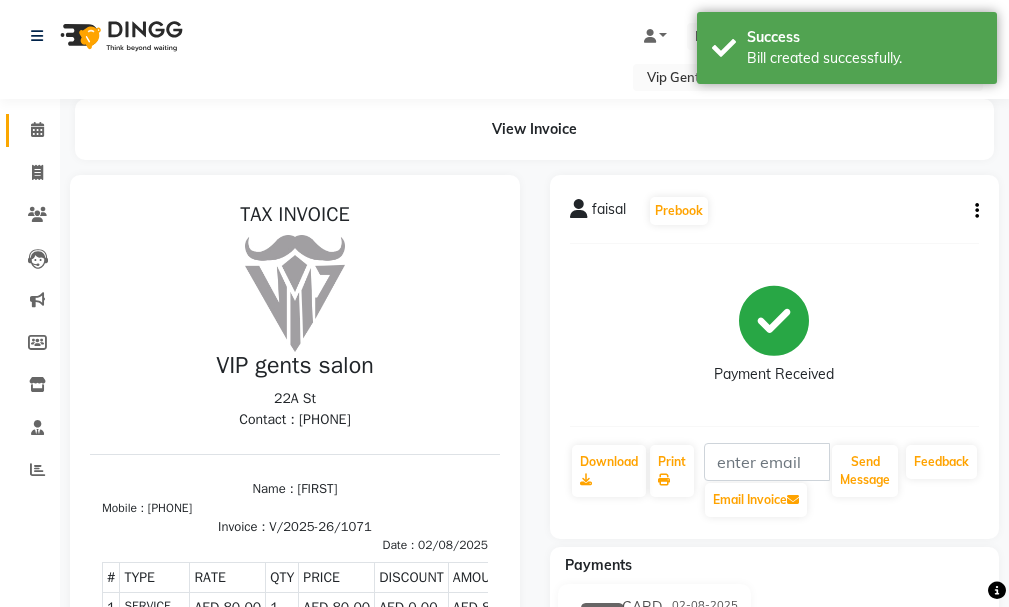click 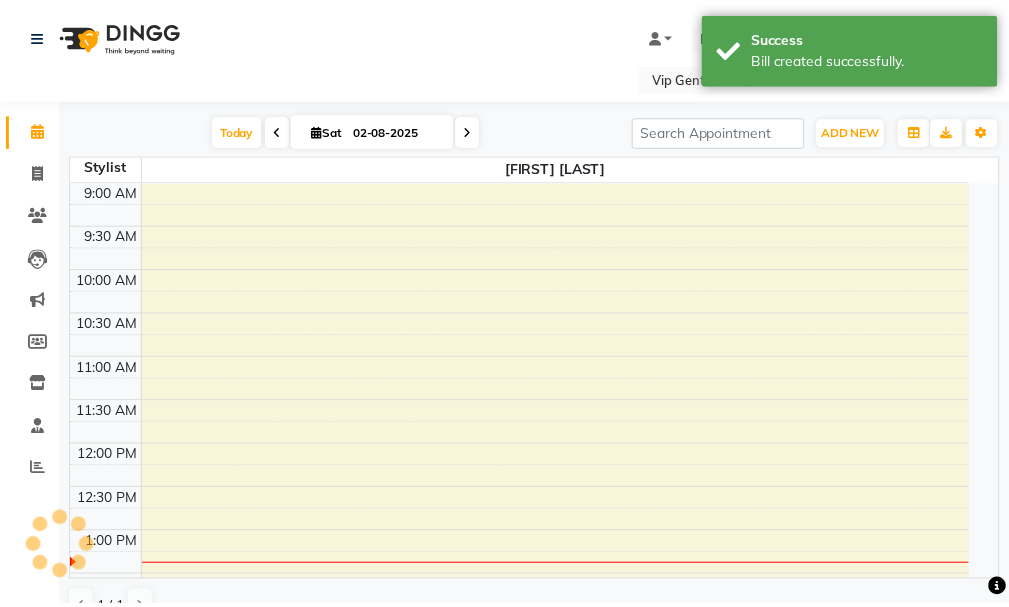scroll, scrollTop: 0, scrollLeft: 0, axis: both 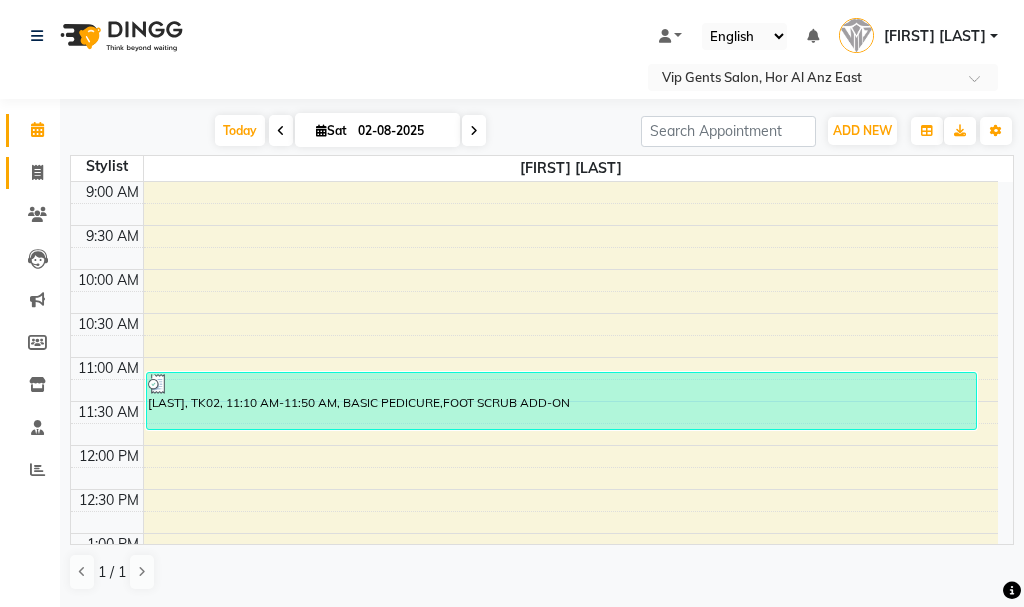 click 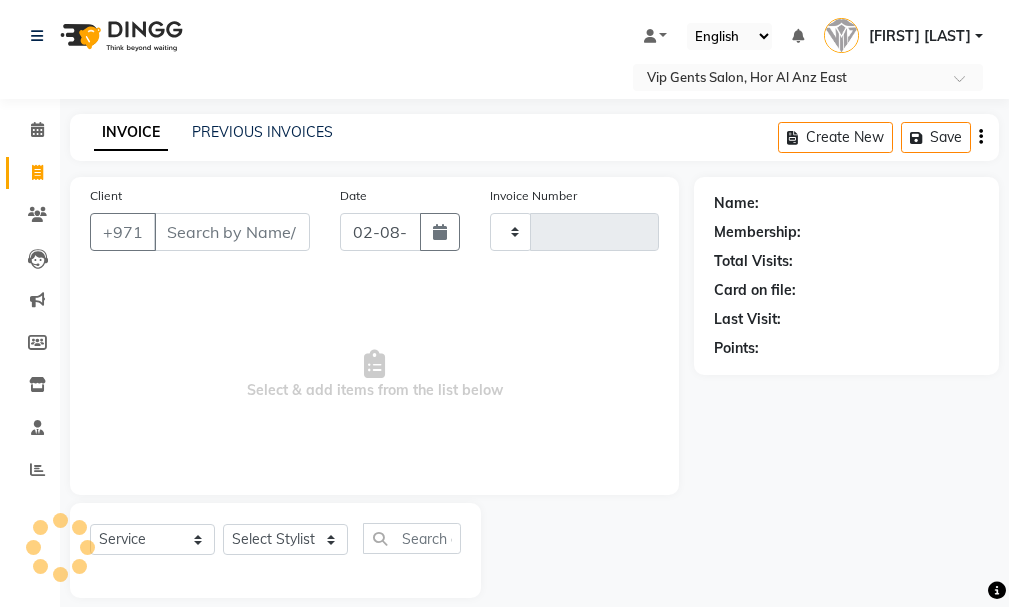 type on "1072" 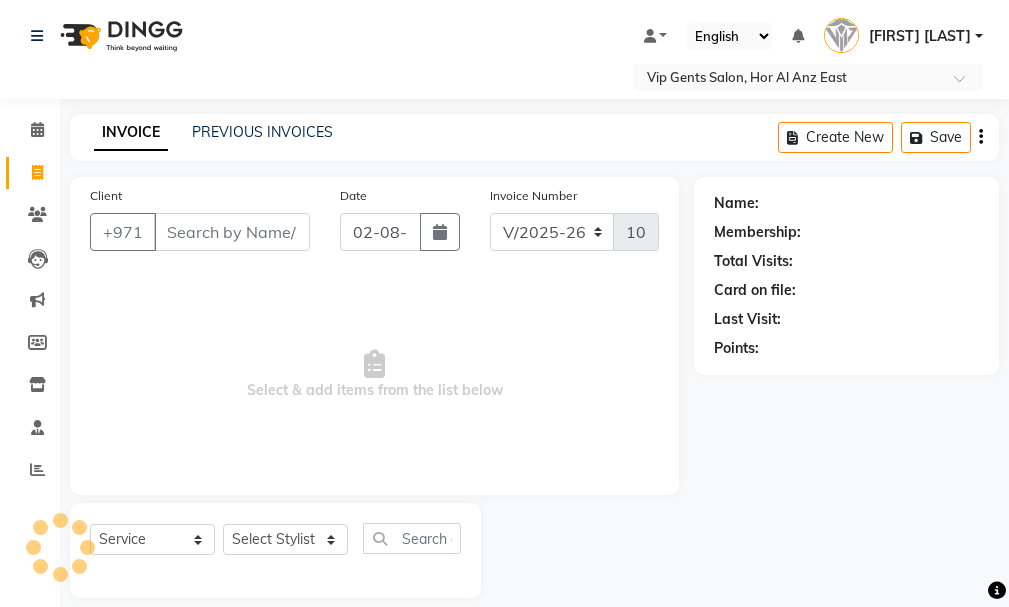 click on "Client" at bounding box center [232, 232] 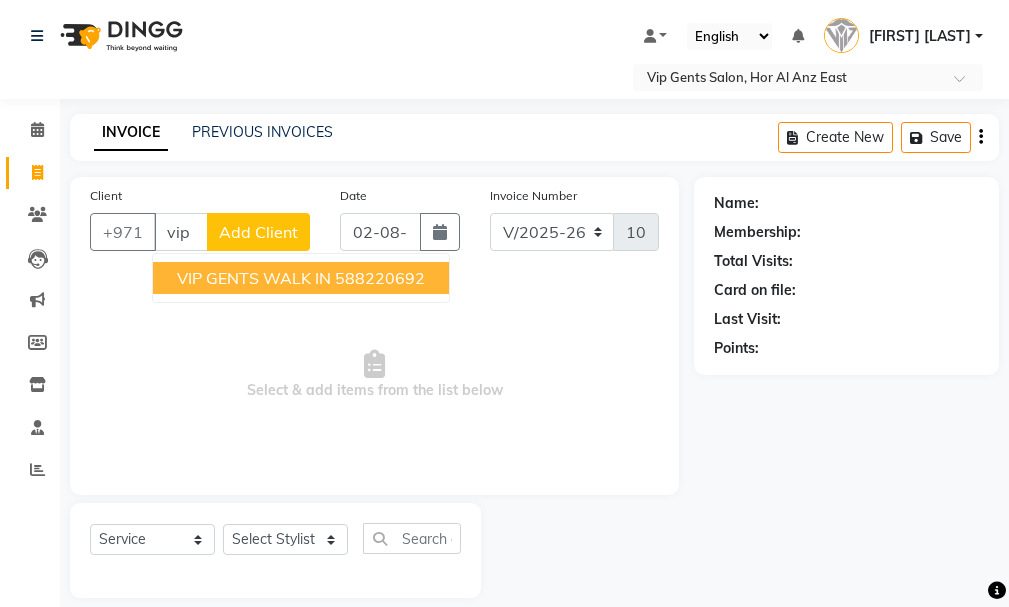 click on "VIP GENTS WALK IN" at bounding box center [254, 278] 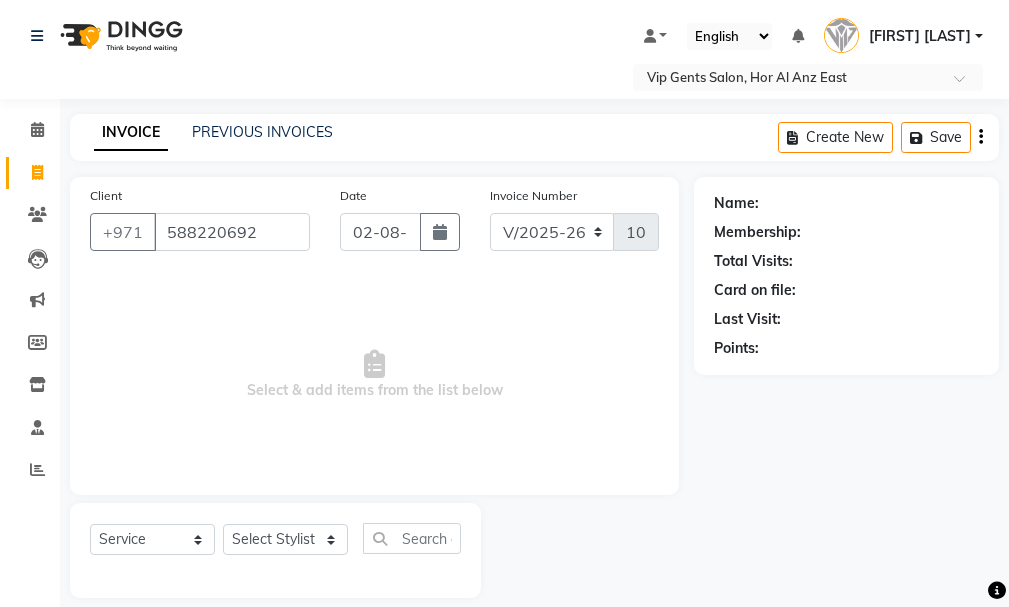 type on "588220692" 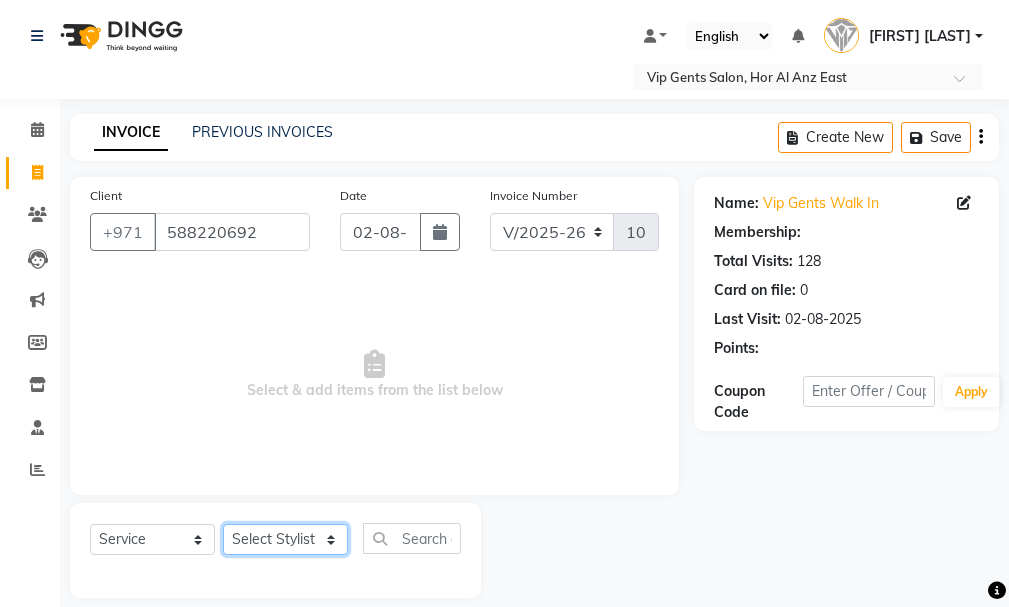 click on "Select Stylist [FIRST] [LAST] [FIRST] [LAST] [FIRST] [LAST] [FIRST] [LAST] [FIRST] [LAST] [FIRST] [LAST] [FIRST] [LAST] [FIRST] [LAST] [FIRST] [LAST] [FIRST] [LAST] [FIRST] [LAST] [FIRST]  [LAST] crafting BEARD CRAFTING  MEN'S HAIRCUT + BEARD CRAFTING" 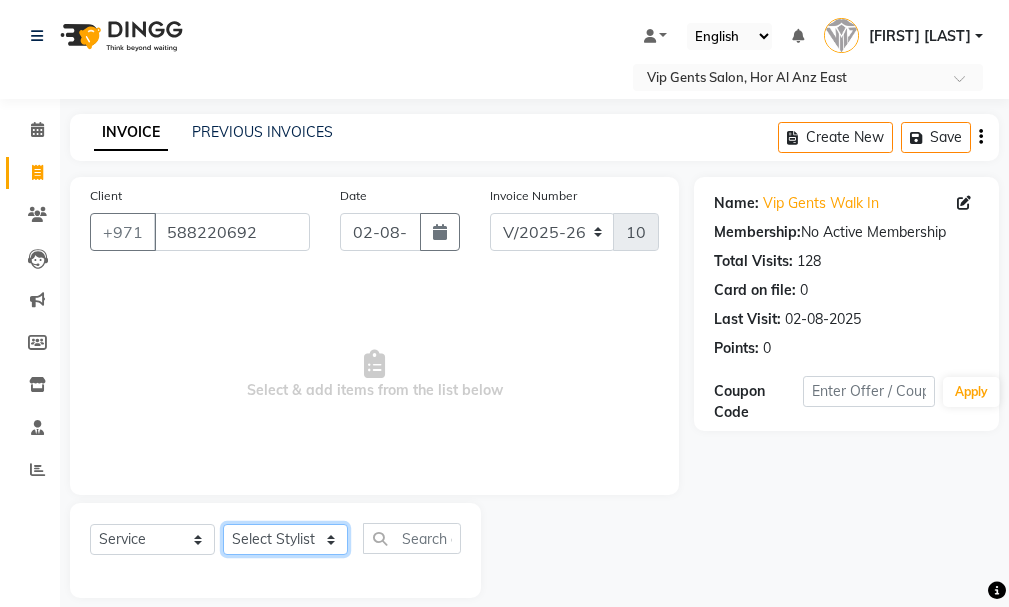 select on "81363" 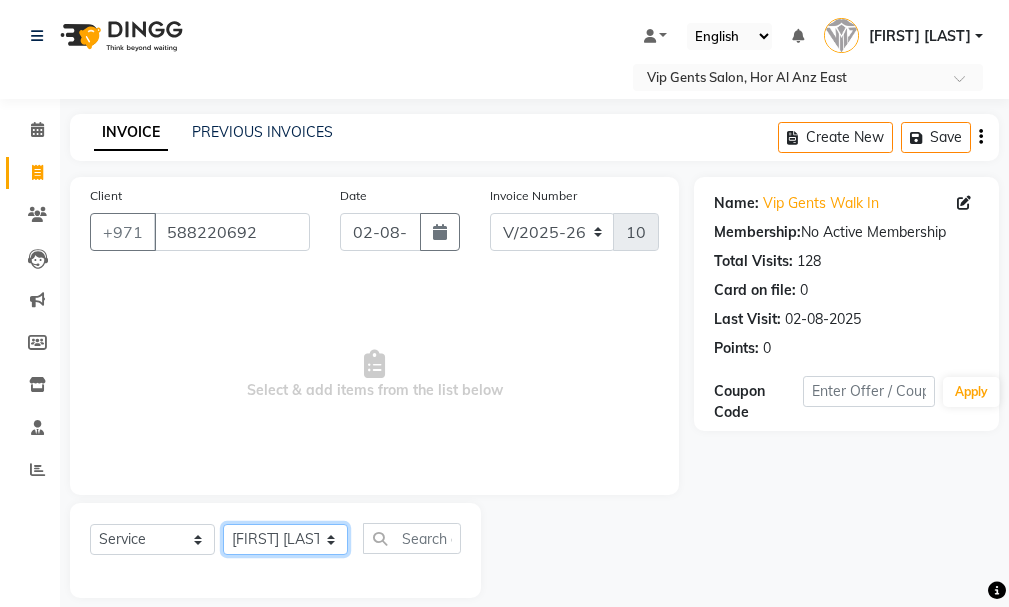 click on "Select Stylist [FIRST] [LAST] [FIRST] [LAST] [FIRST] [LAST] [FIRST] [LAST] [FIRST] [LAST] [FIRST] [LAST] [FIRST] [LAST] [FIRST] [LAST] [FIRST] [LAST] [FIRST] [LAST] [FIRST] [LAST] [FIRST]  [LAST] crafting BEARD CRAFTING  MEN'S HAIRCUT + BEARD CRAFTING" 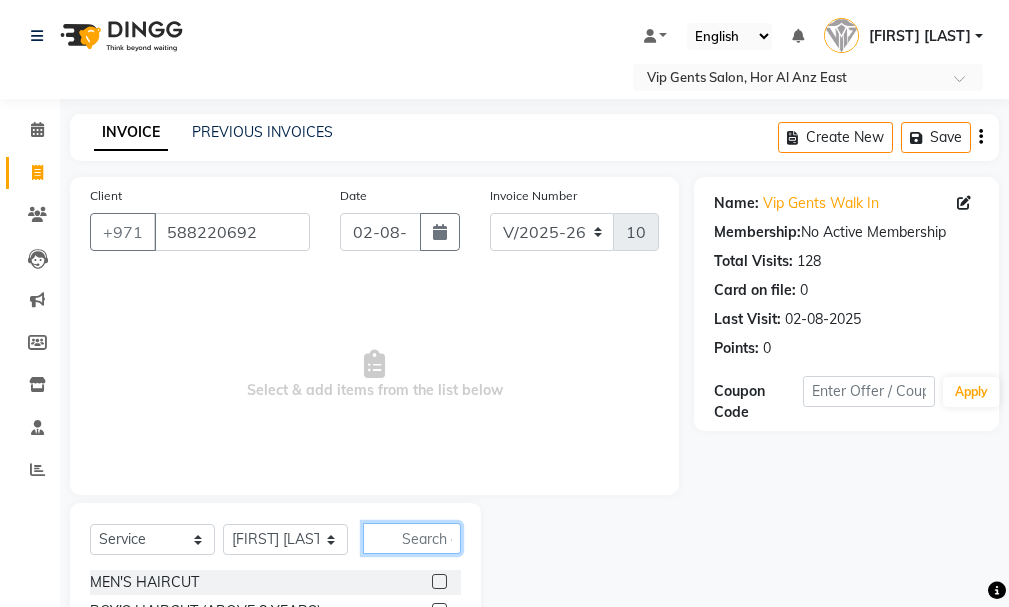 click 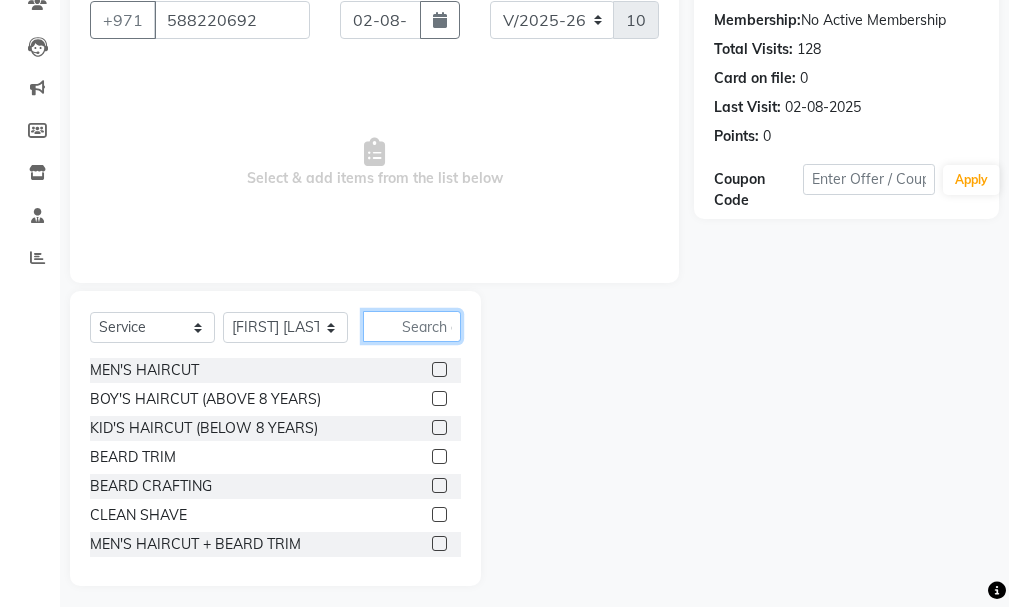 scroll, scrollTop: 215, scrollLeft: 0, axis: vertical 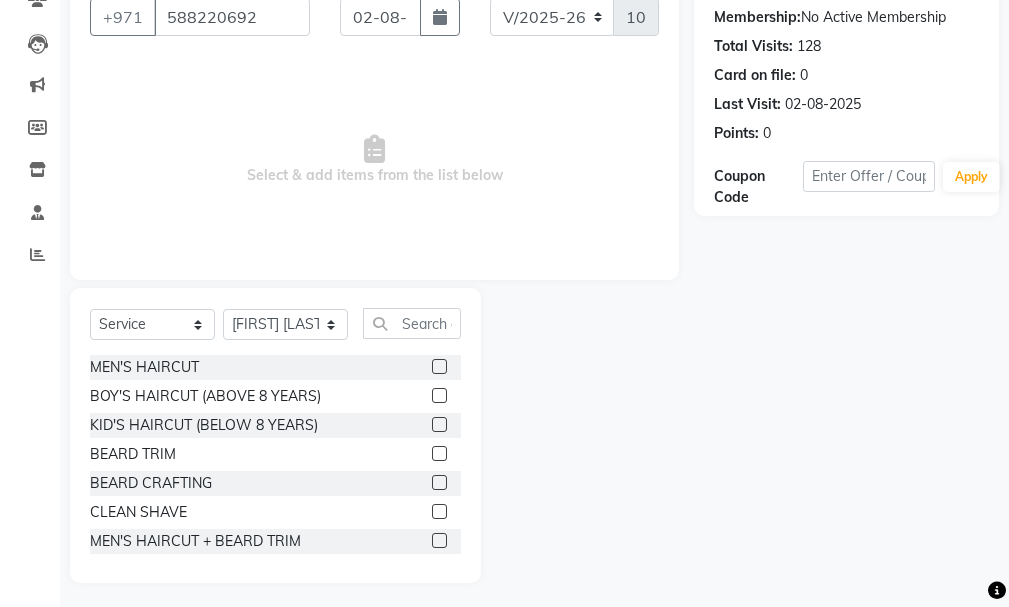click 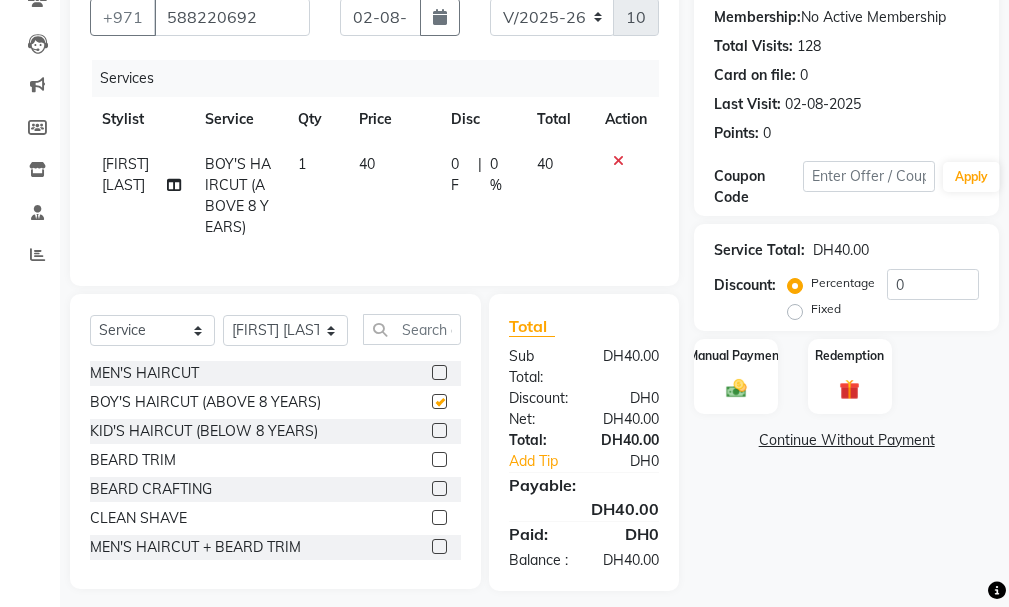 checkbox on "false" 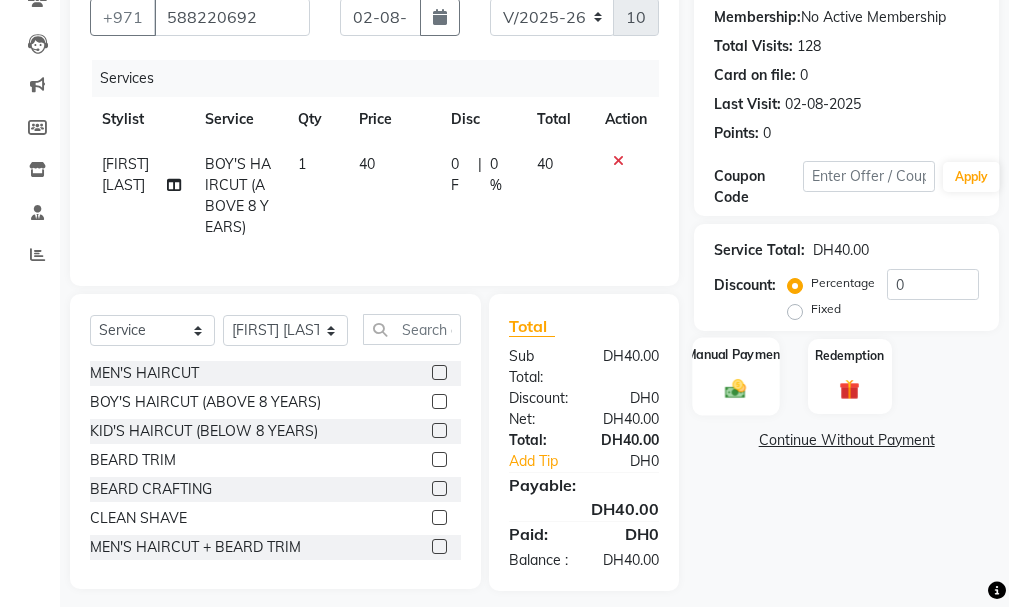 click on "Manual Payment" 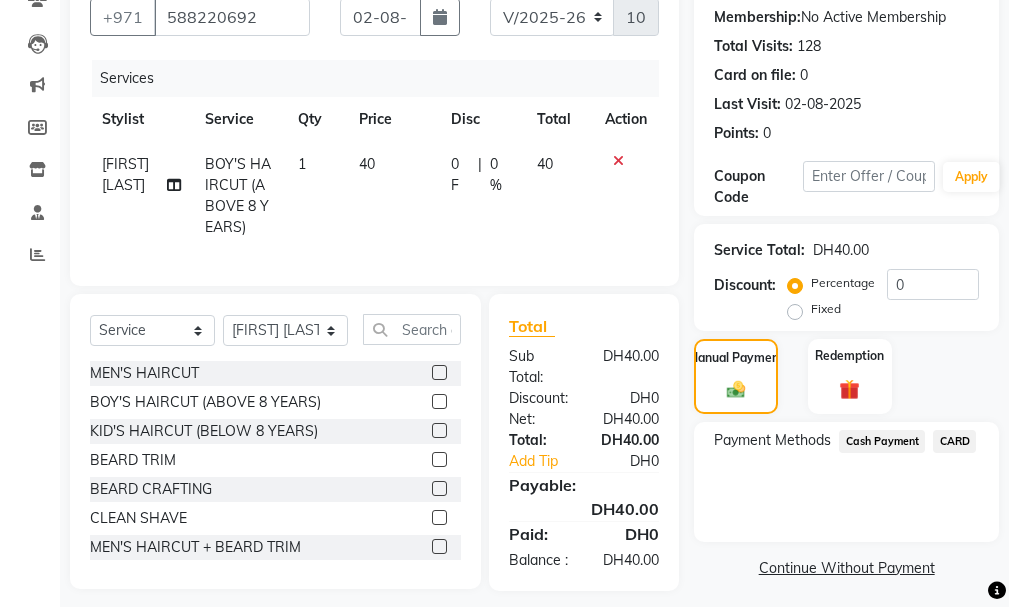 click on "CARD" 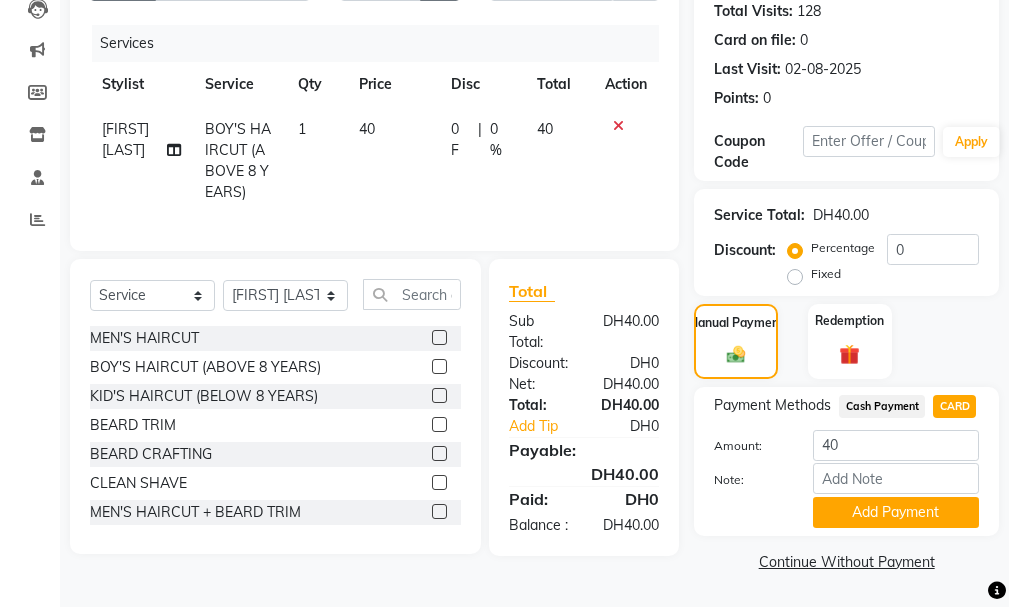 scroll, scrollTop: 265, scrollLeft: 0, axis: vertical 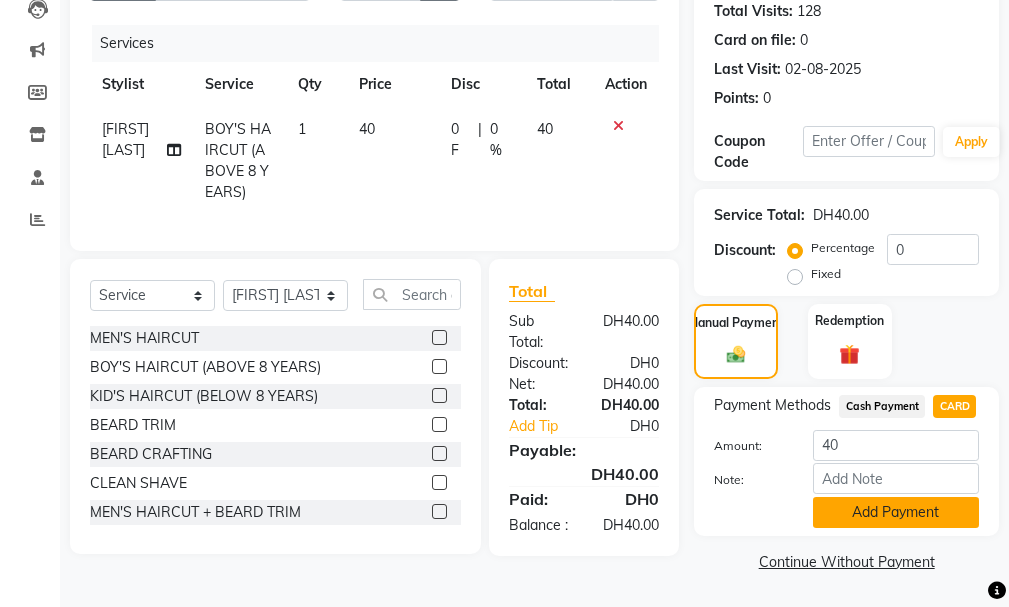 click on "Add Payment" 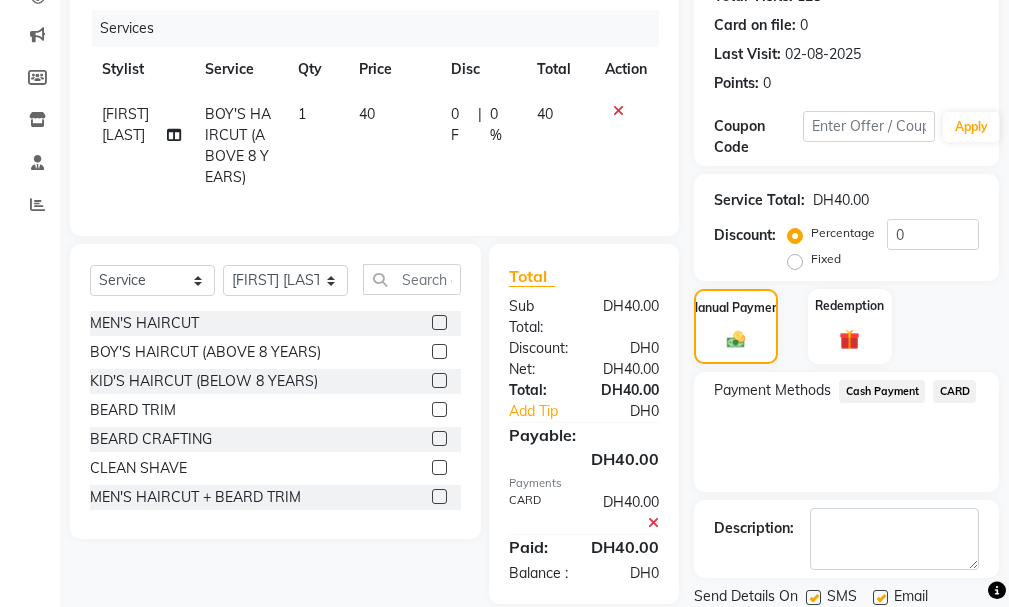 scroll, scrollTop: 334, scrollLeft: 0, axis: vertical 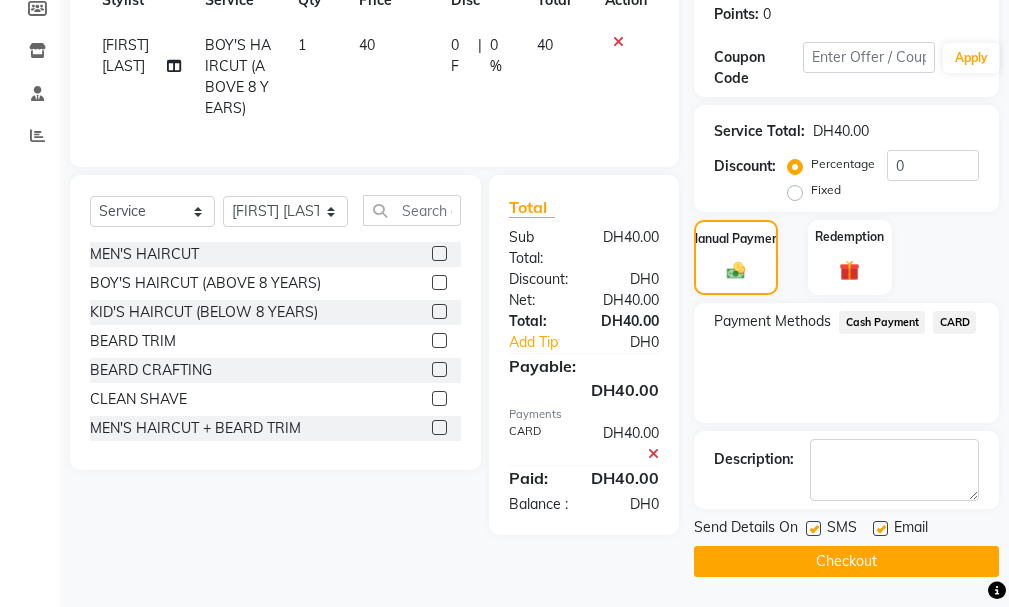 click on "Checkout" 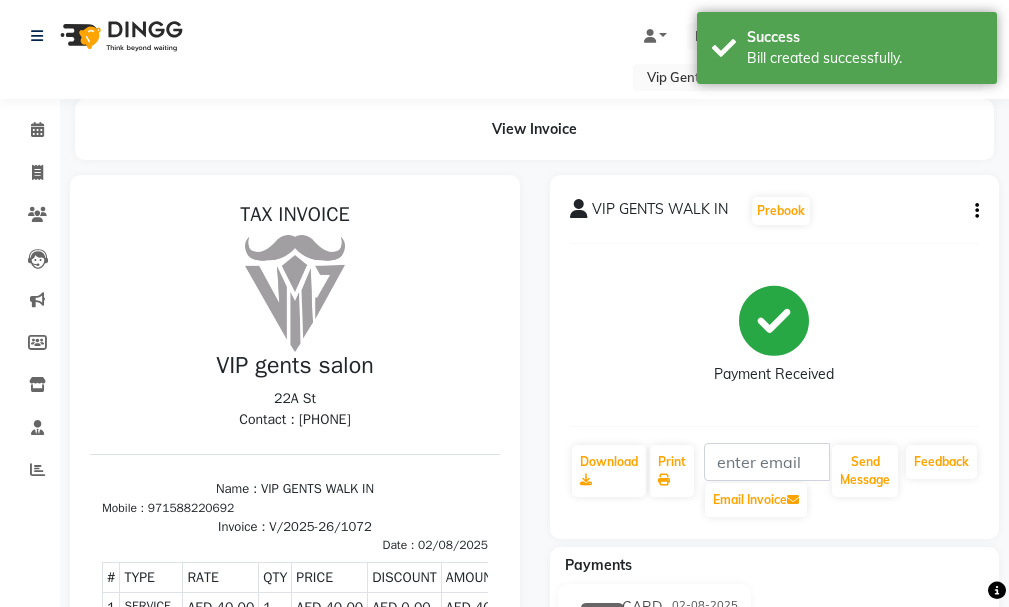 scroll, scrollTop: 0, scrollLeft: 0, axis: both 